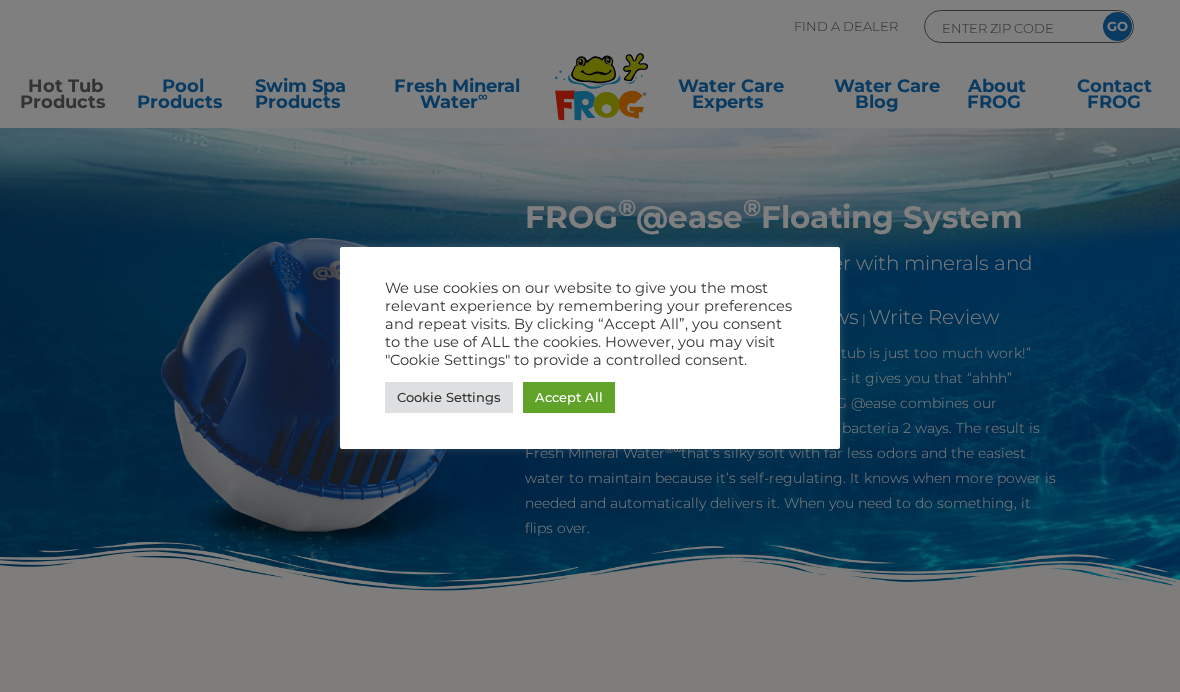 scroll, scrollTop: 0, scrollLeft: 0, axis: both 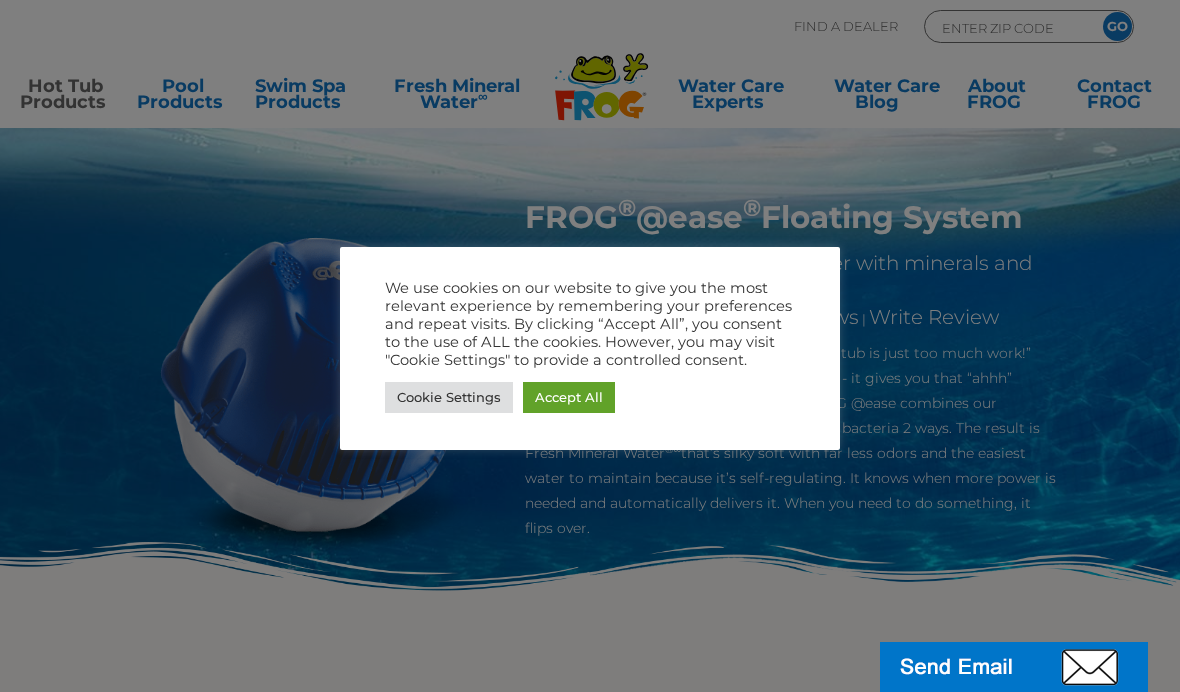 click on "Accept All" at bounding box center [569, 397] 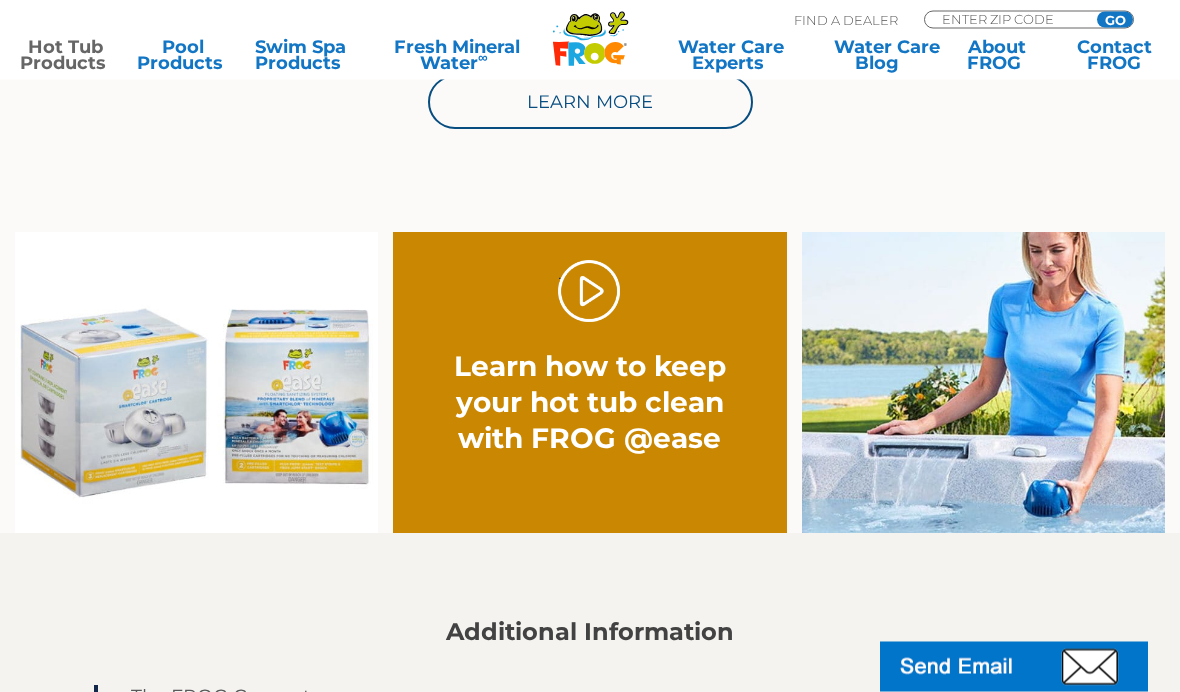 scroll, scrollTop: 1153, scrollLeft: 0, axis: vertical 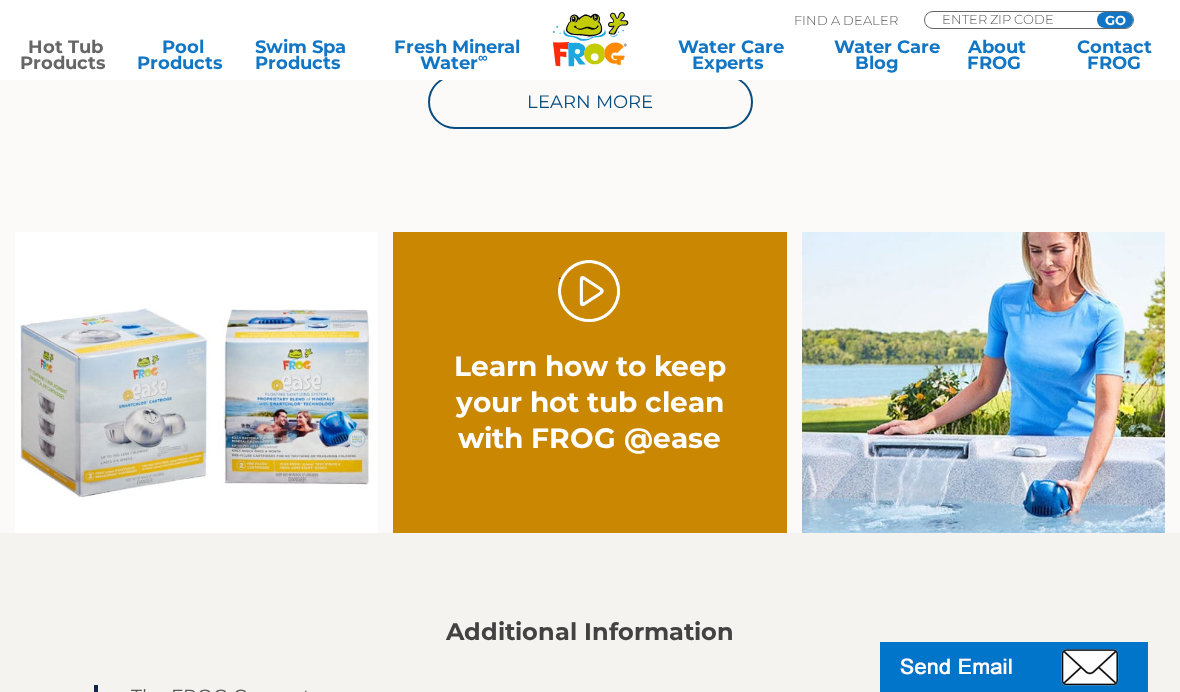 click on "." at bounding box center (589, 291) 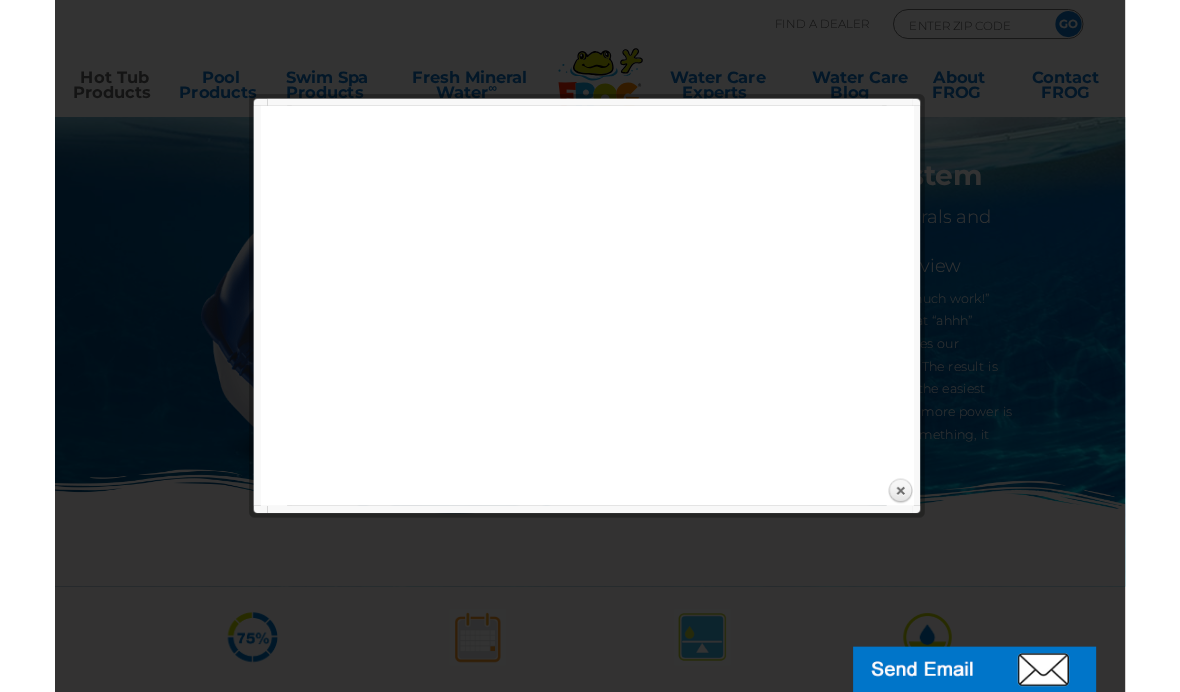 scroll, scrollTop: 0, scrollLeft: 0, axis: both 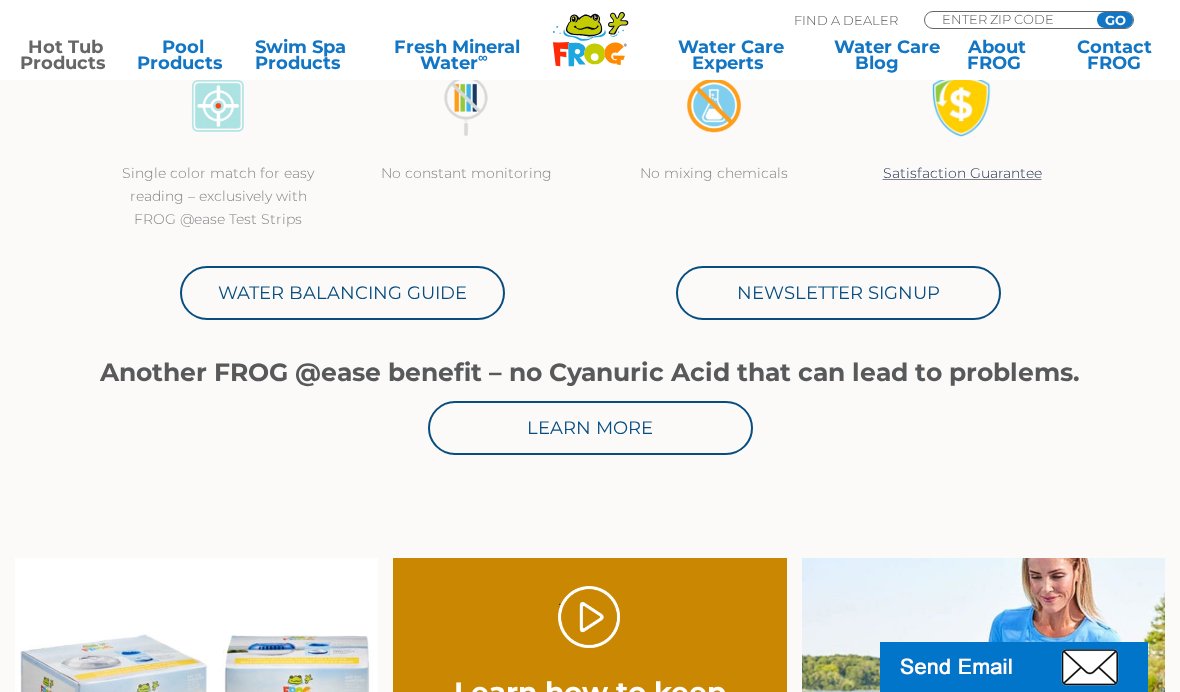 click on "Newsletter Signup" at bounding box center (838, 293) 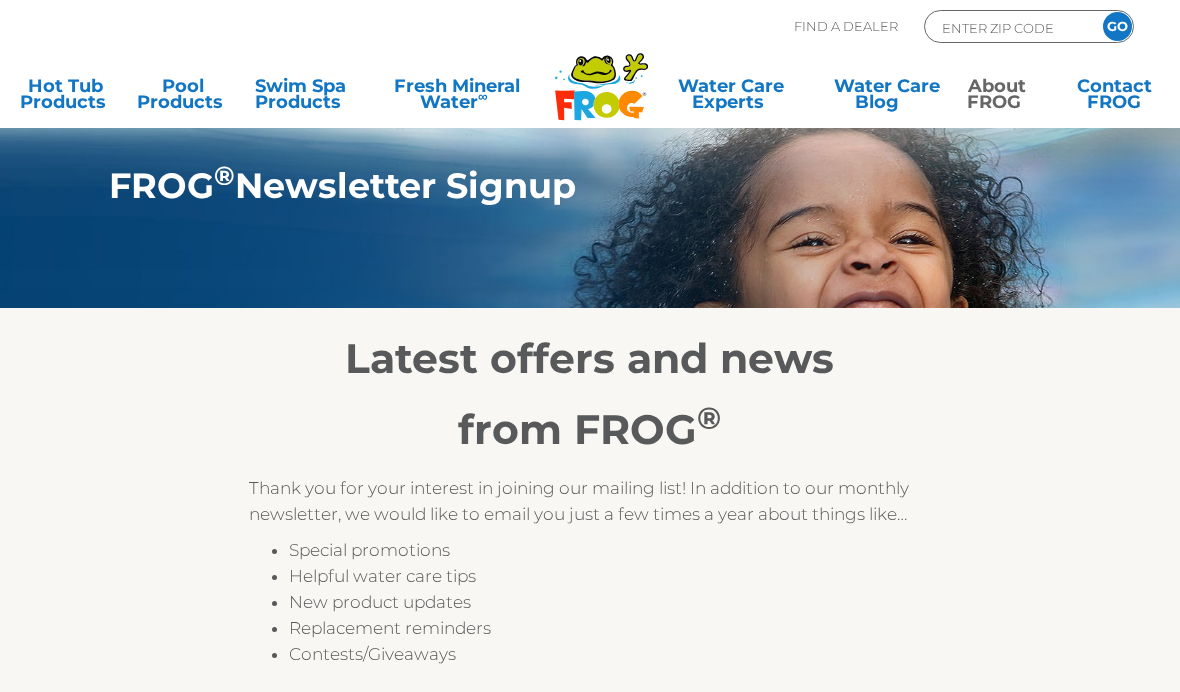 scroll, scrollTop: 0, scrollLeft: 0, axis: both 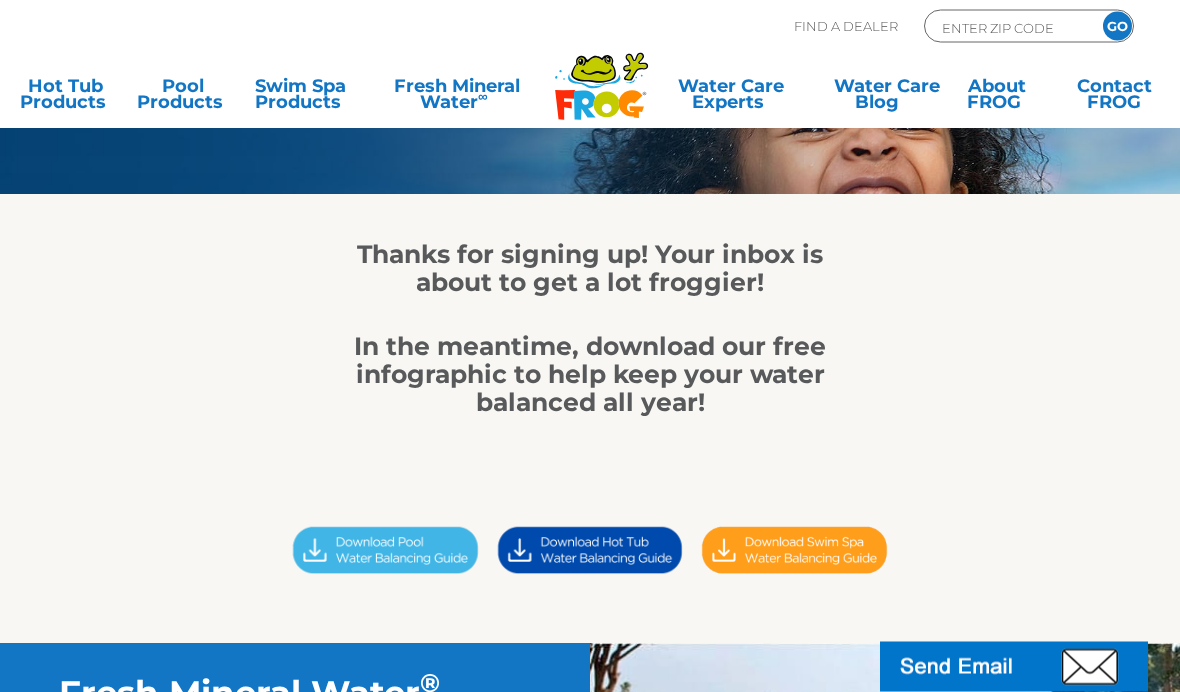 click at bounding box center (794, 551) 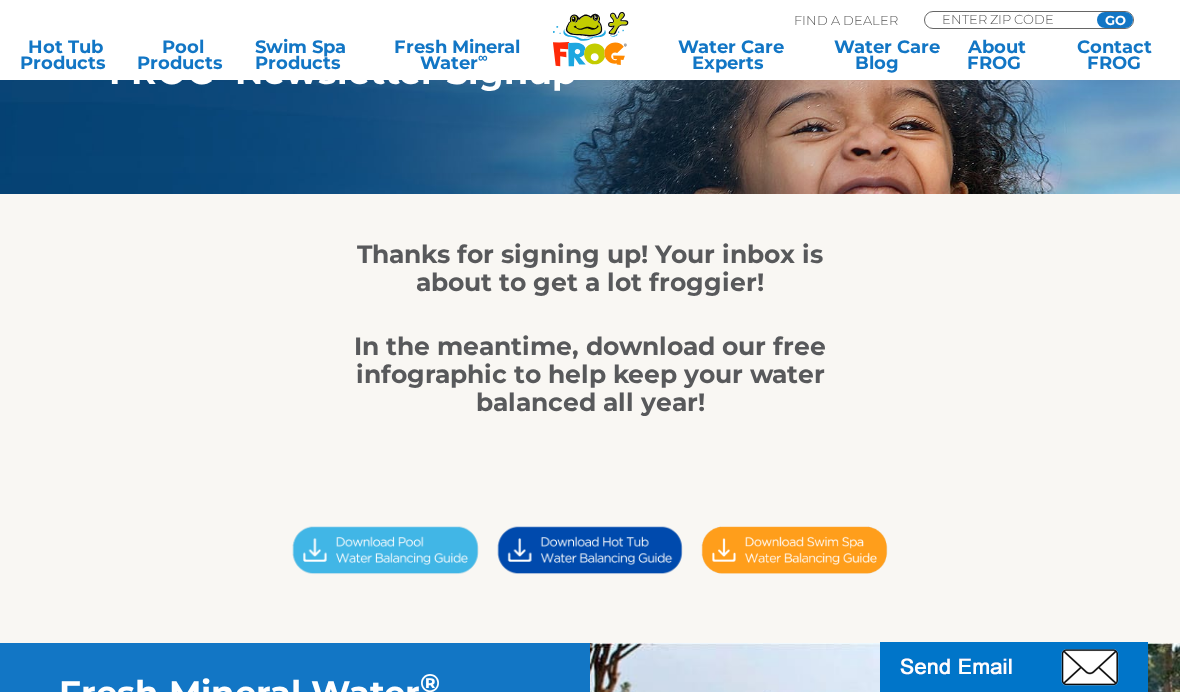 scroll, scrollTop: 196, scrollLeft: 0, axis: vertical 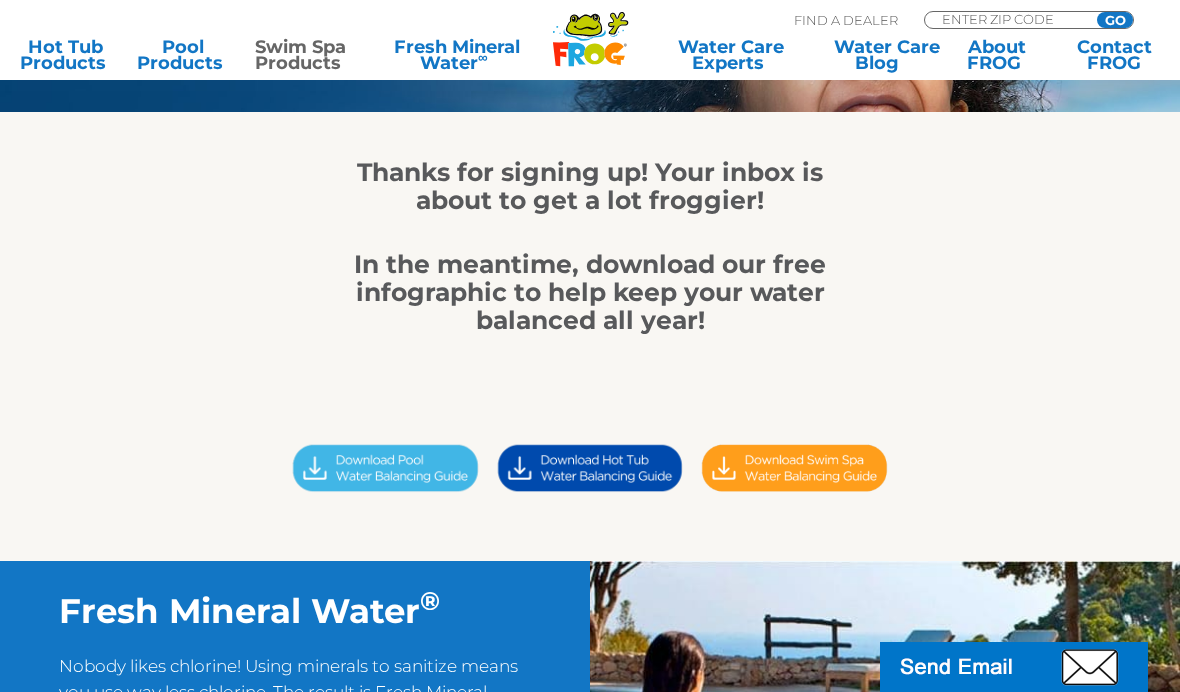 click on "Swim Spa  Products" at bounding box center [300, 55] 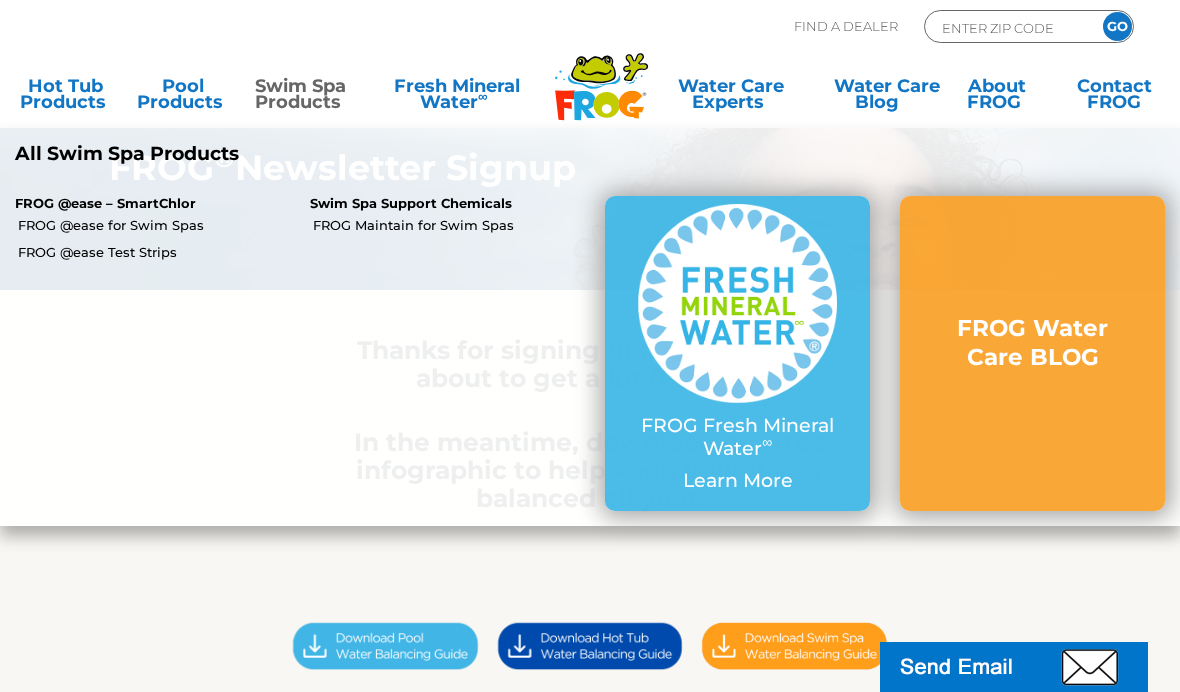 scroll, scrollTop: 9, scrollLeft: 0, axis: vertical 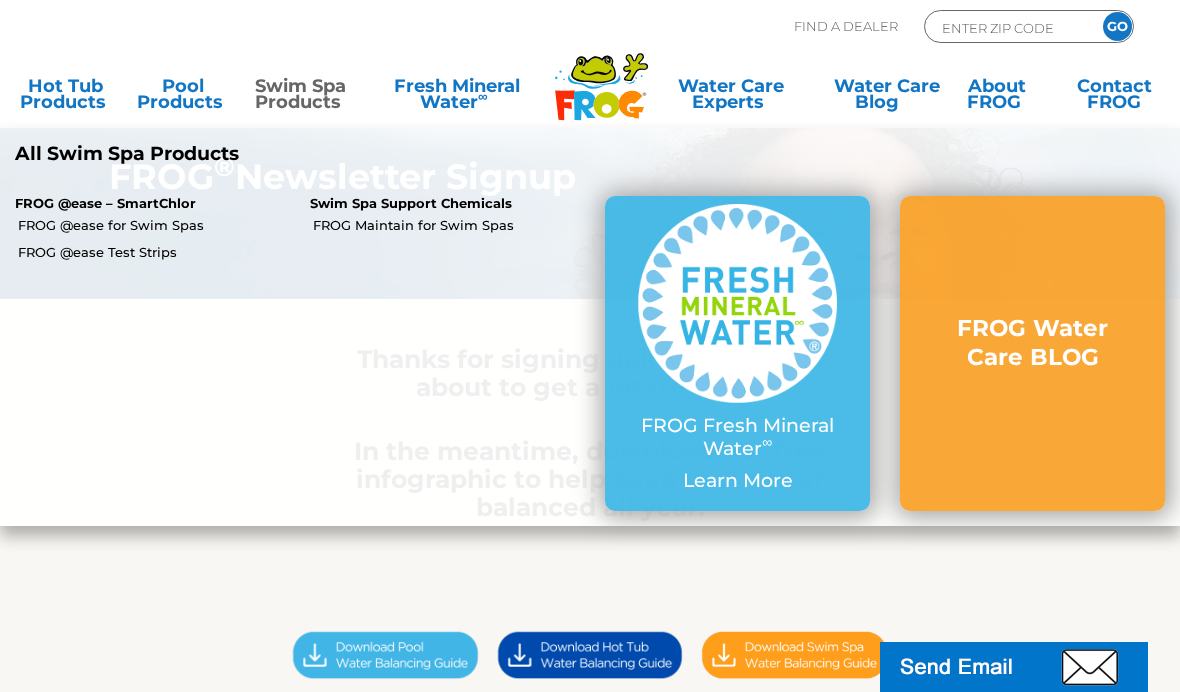 click on "FROG @ease for Swim Spas" at bounding box center [147, 224] 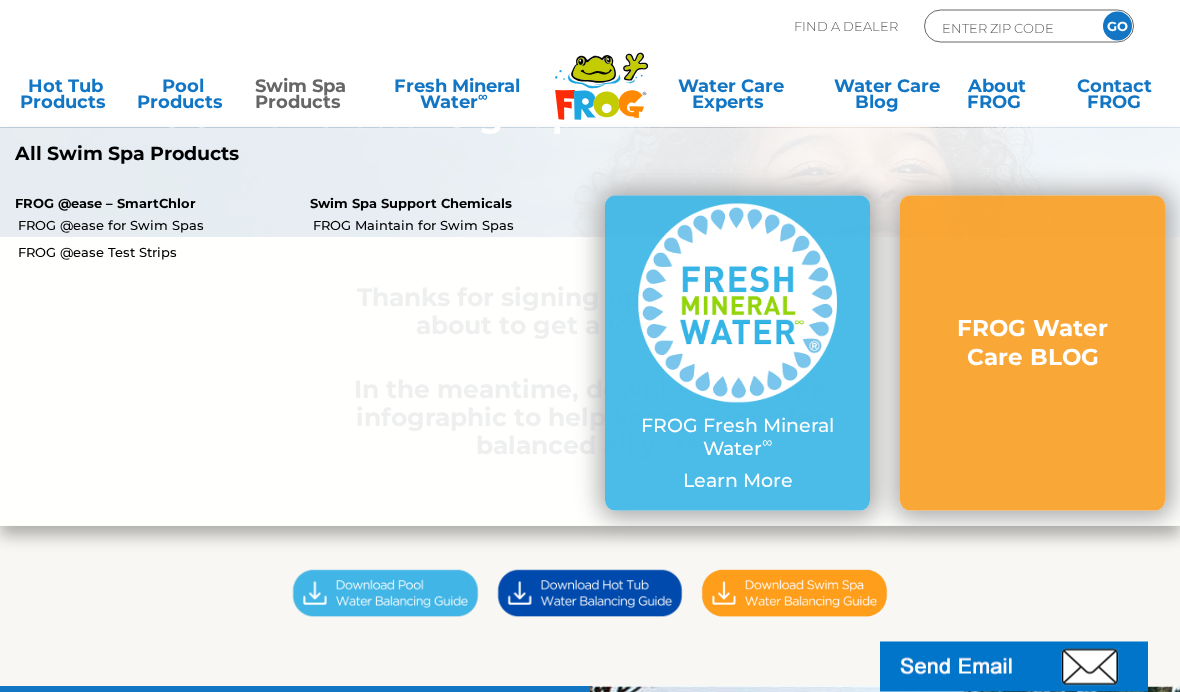scroll, scrollTop: 0, scrollLeft: 0, axis: both 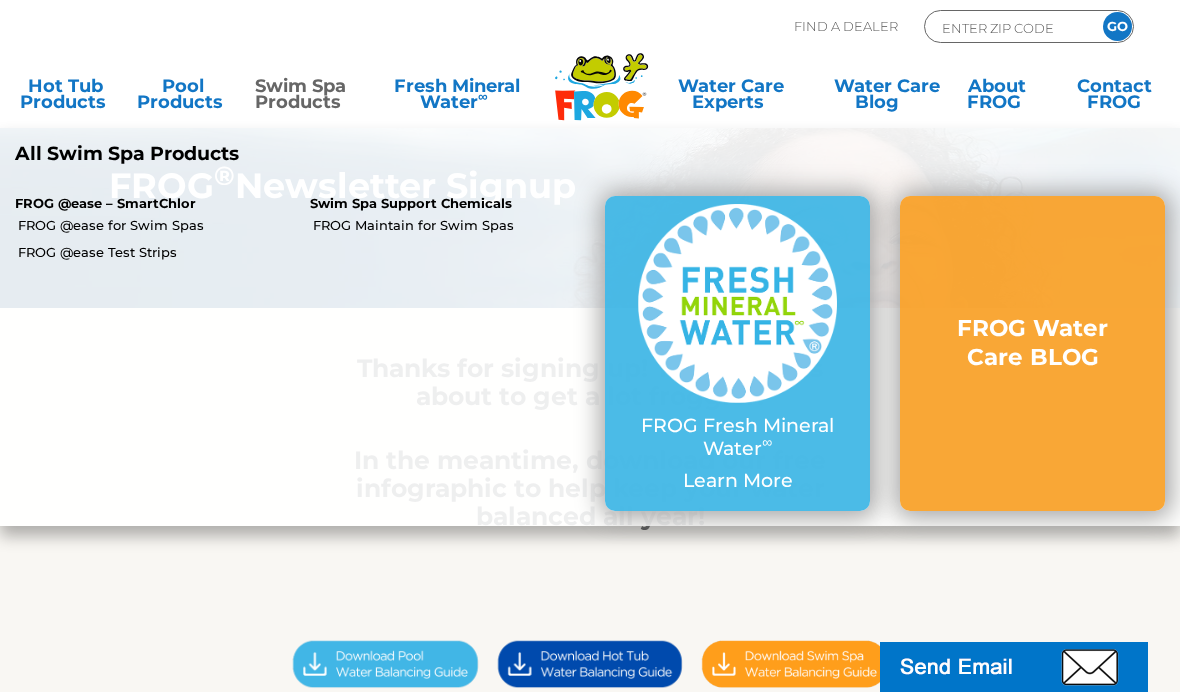 click on "Swim Spa  Products" at bounding box center [300, 98] 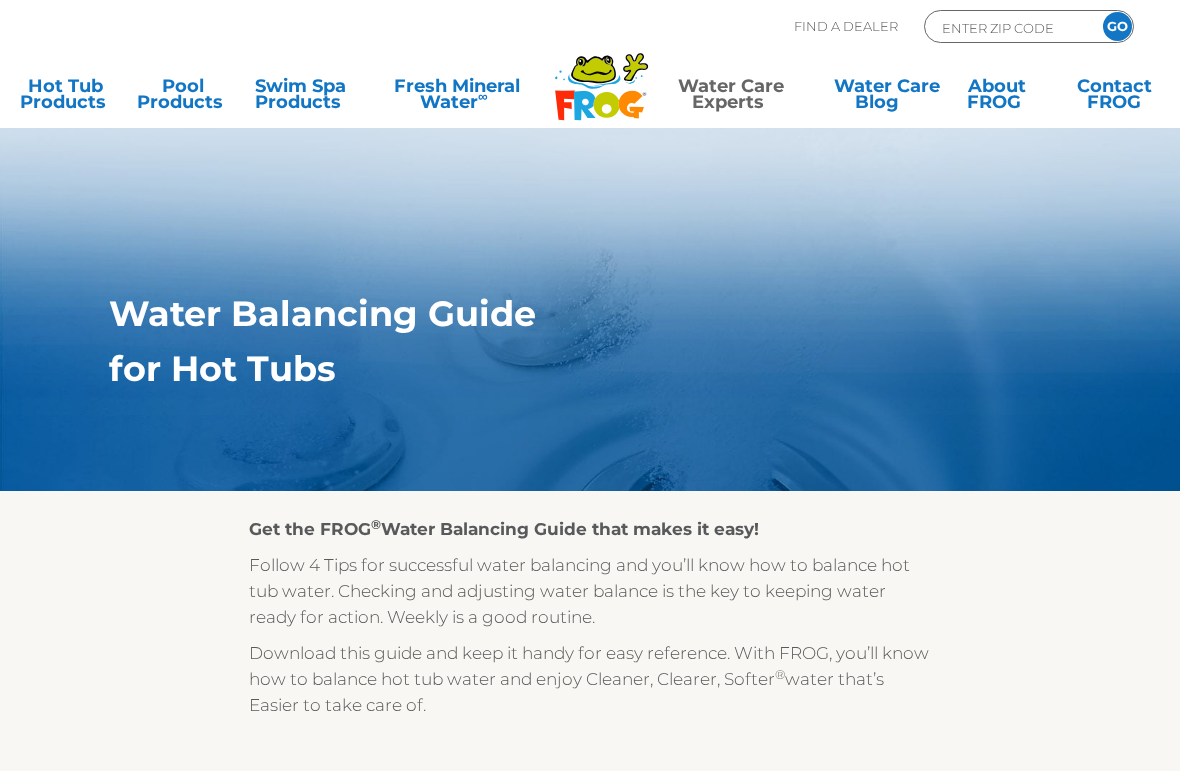 scroll, scrollTop: 0, scrollLeft: 0, axis: both 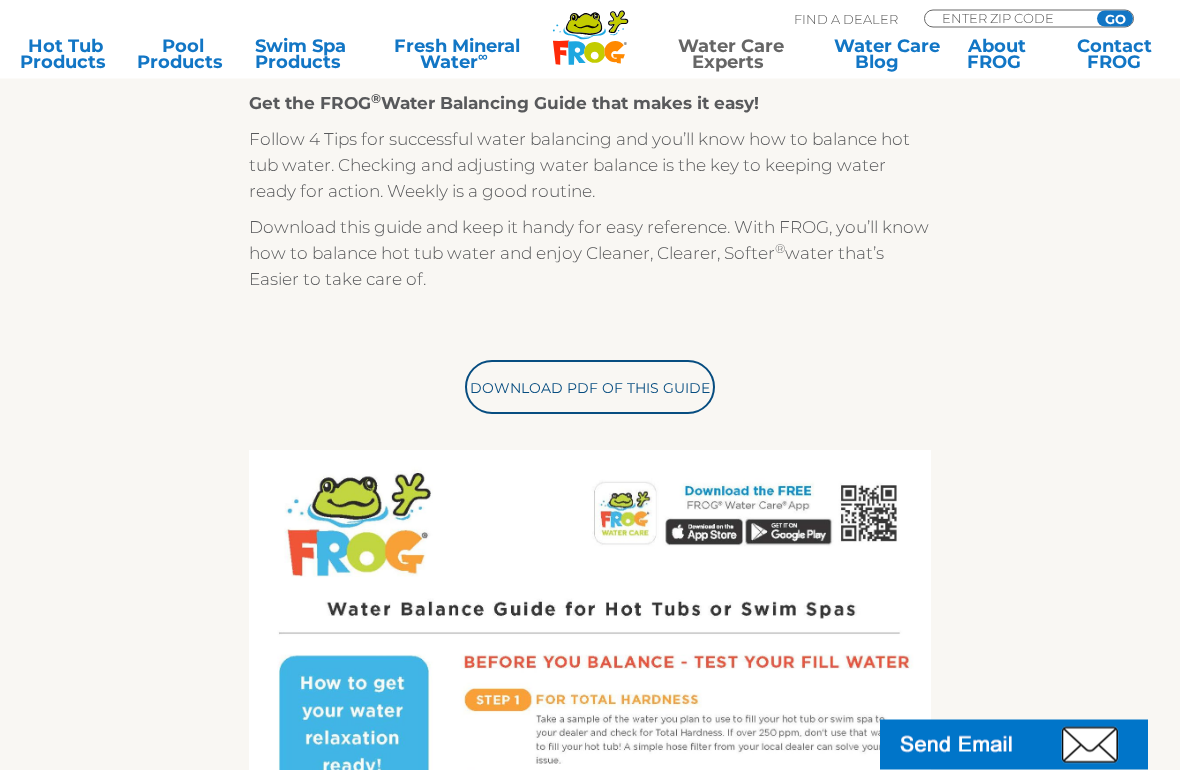 click on "Download PDF of this Guide" at bounding box center [590, 389] 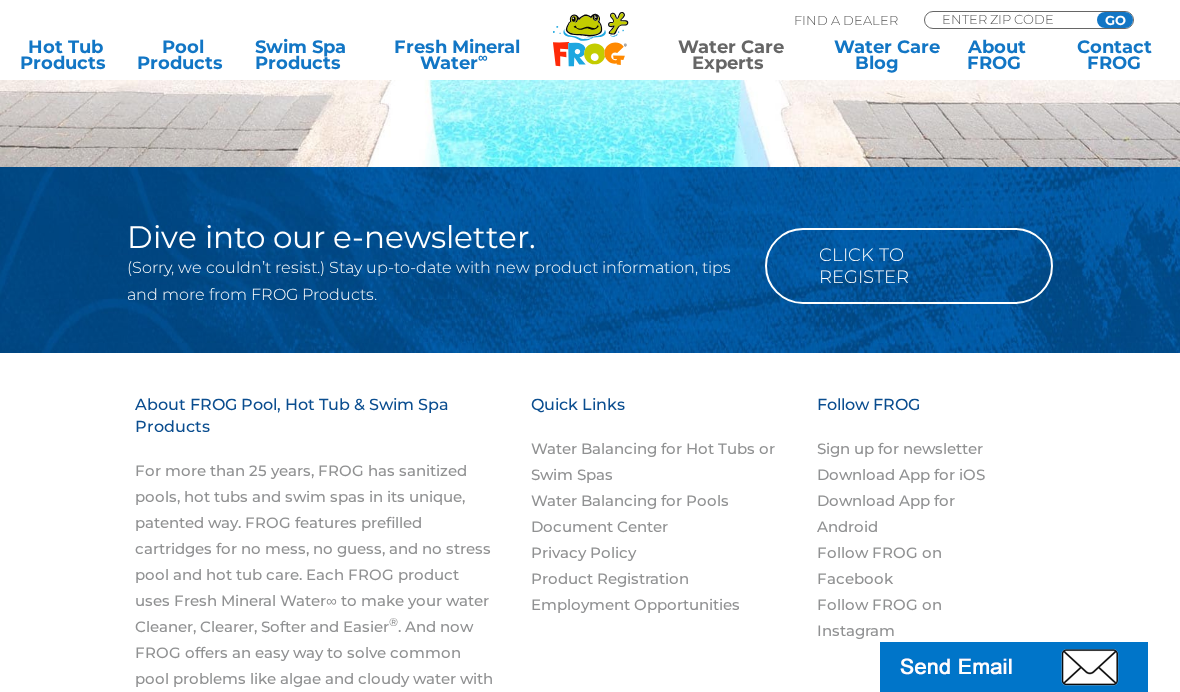 scroll, scrollTop: 2306, scrollLeft: 0, axis: vertical 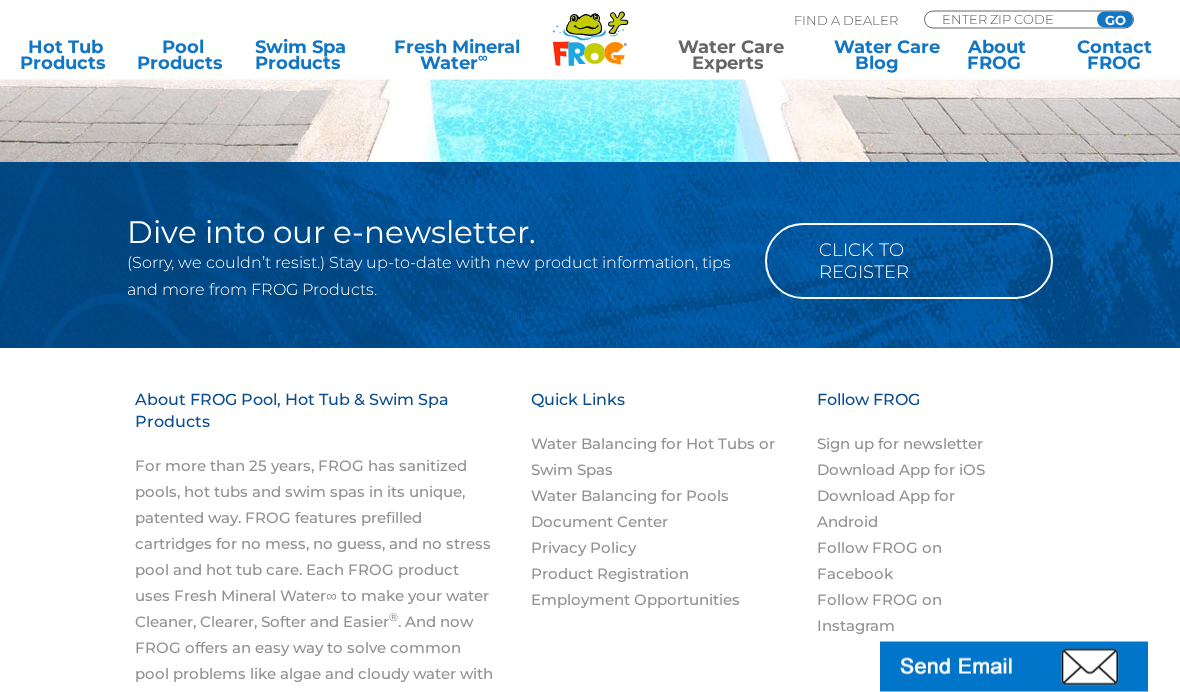 click on "Click to Register" at bounding box center [909, 262] 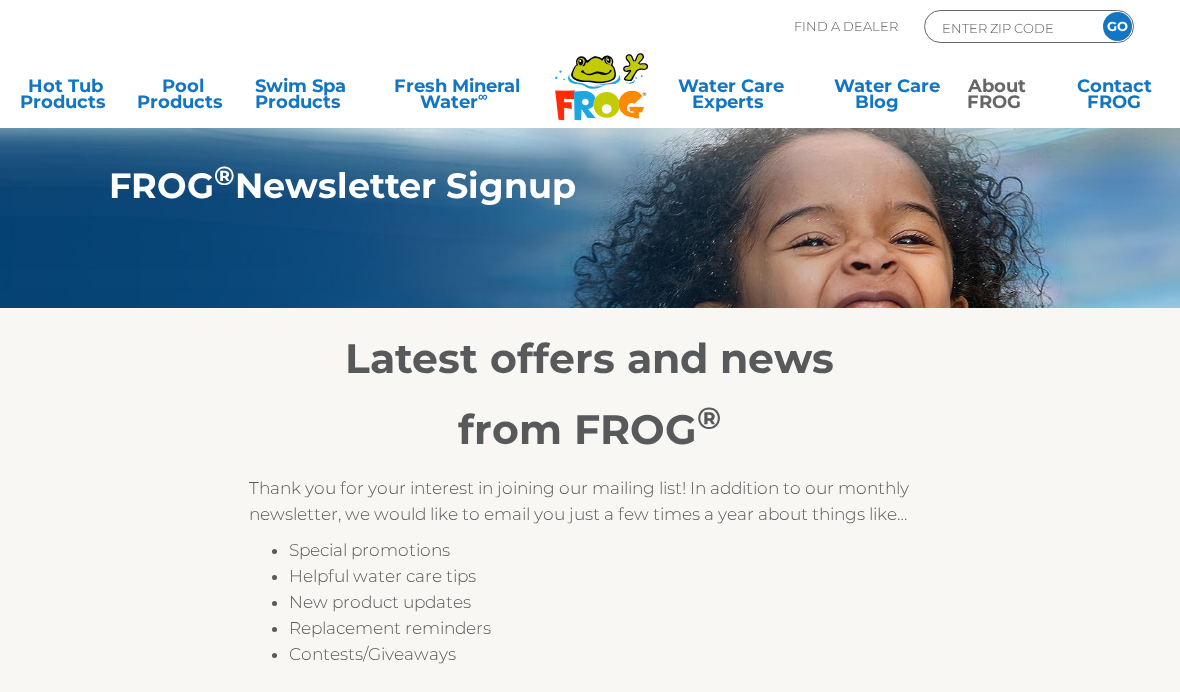 scroll, scrollTop: 0, scrollLeft: 0, axis: both 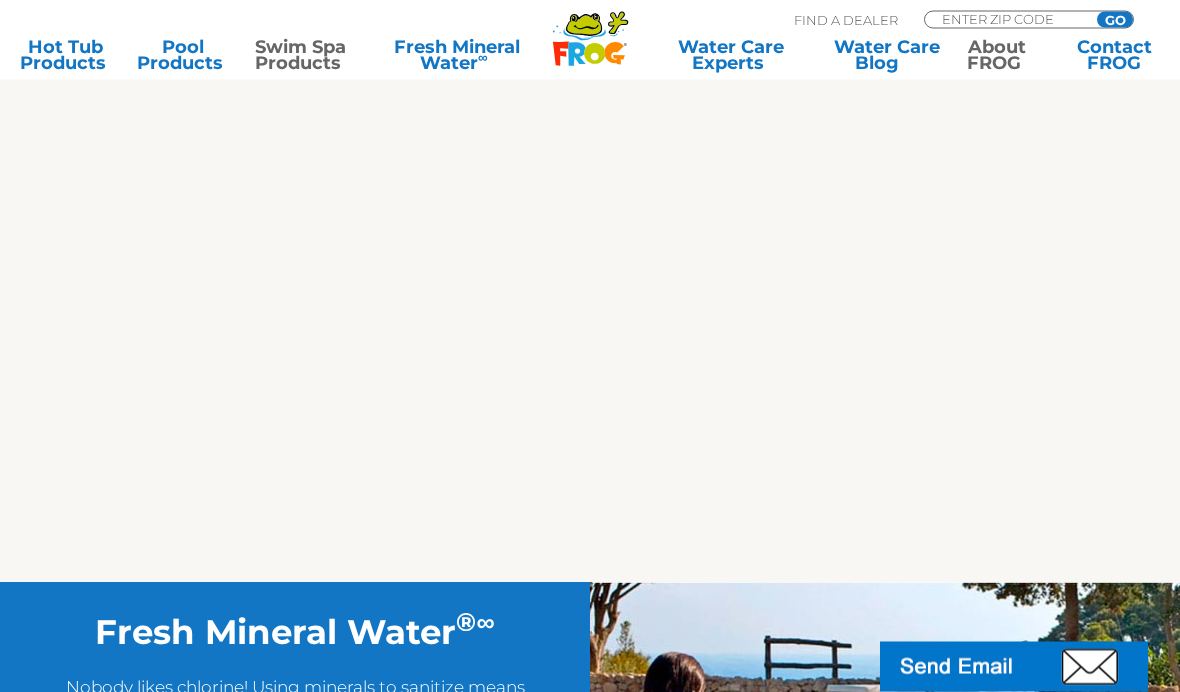 click on "Swim Spa  Products" at bounding box center [300, 55] 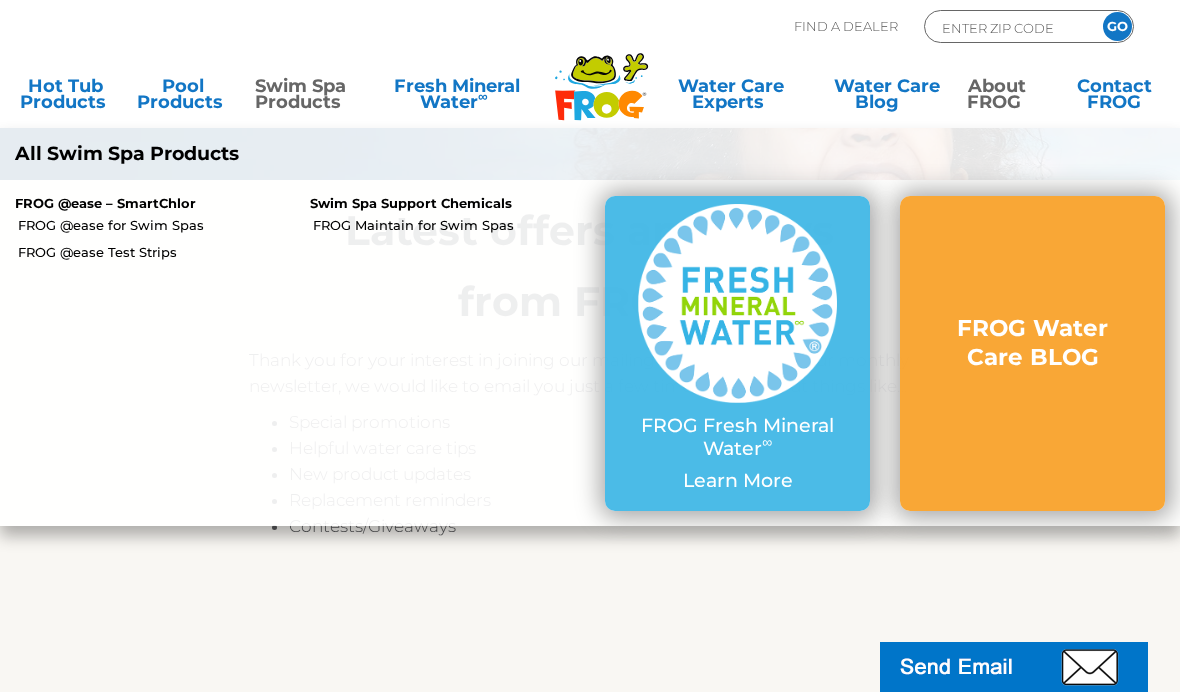scroll, scrollTop: 0, scrollLeft: 0, axis: both 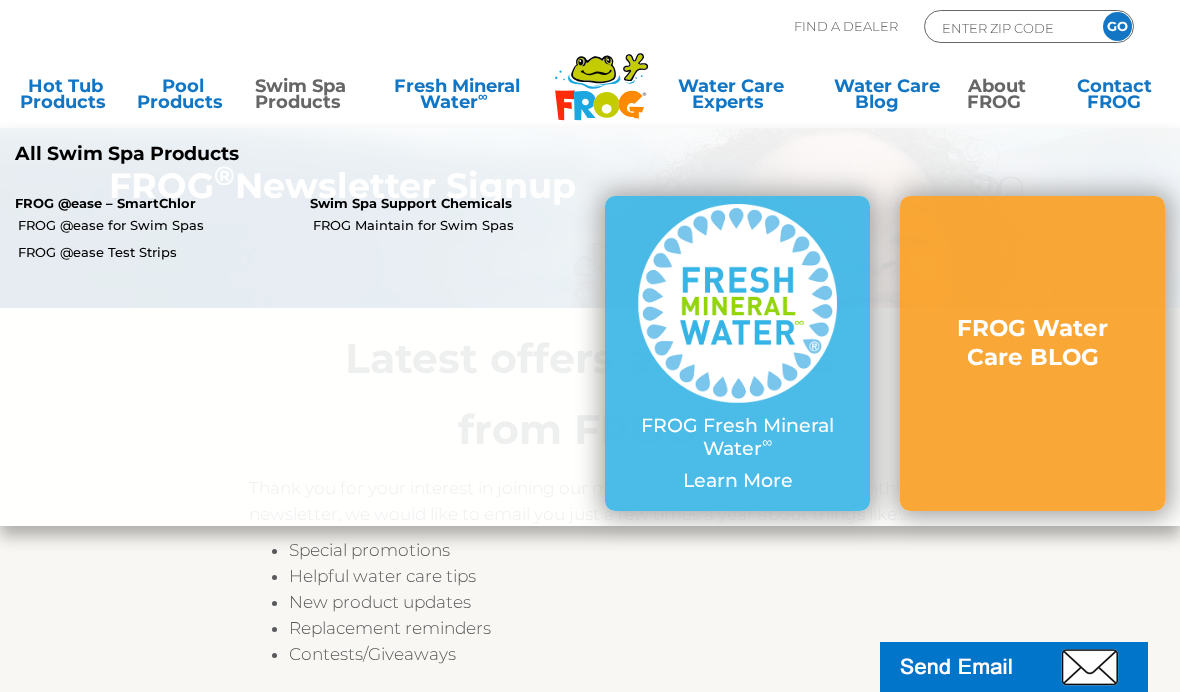 click on "Swim Spa  Products" at bounding box center (300, 98) 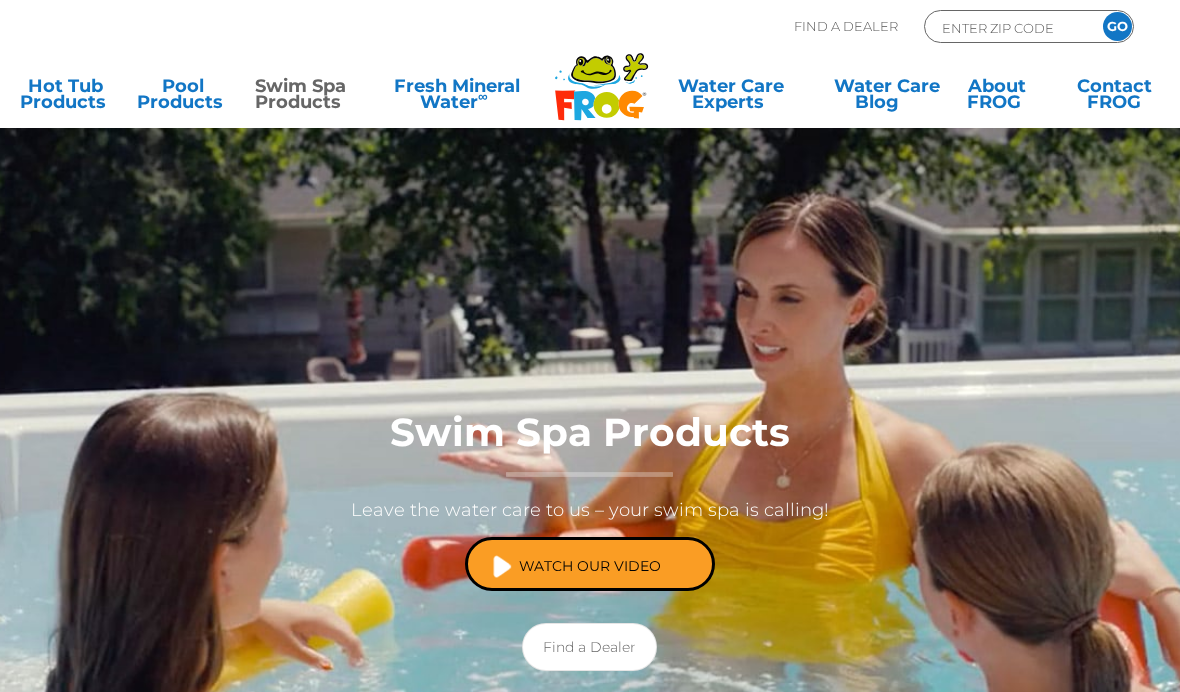scroll, scrollTop: 0, scrollLeft: 0, axis: both 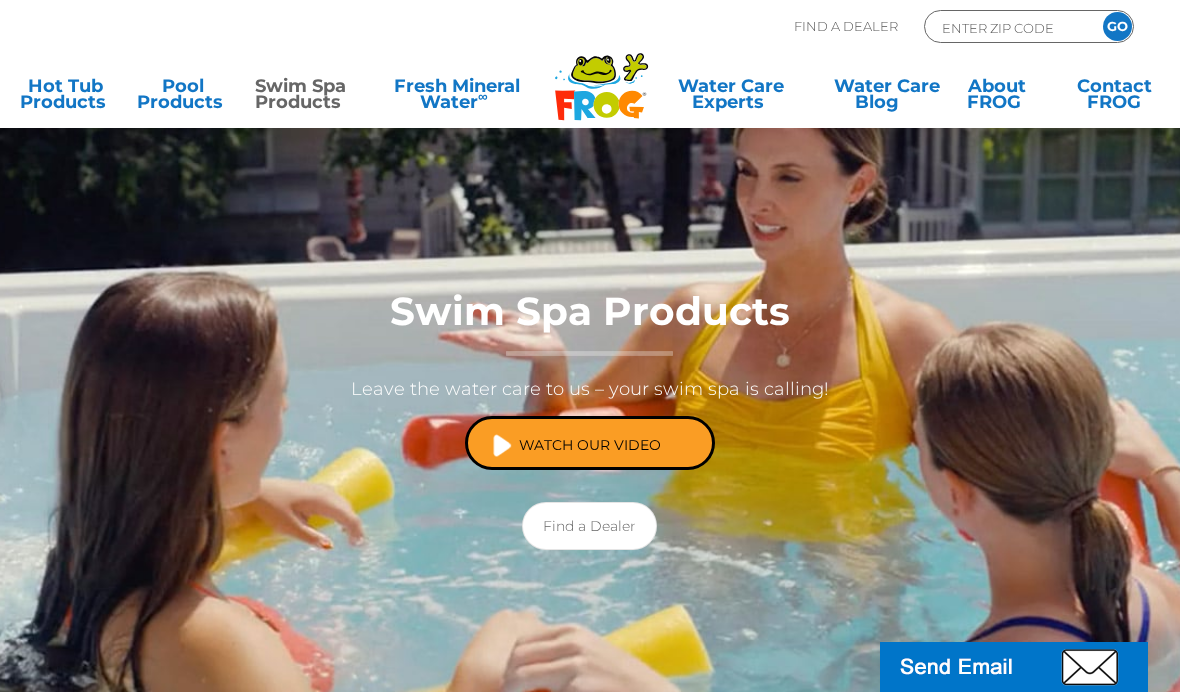 click on "Watch Our Video" at bounding box center [590, 443] 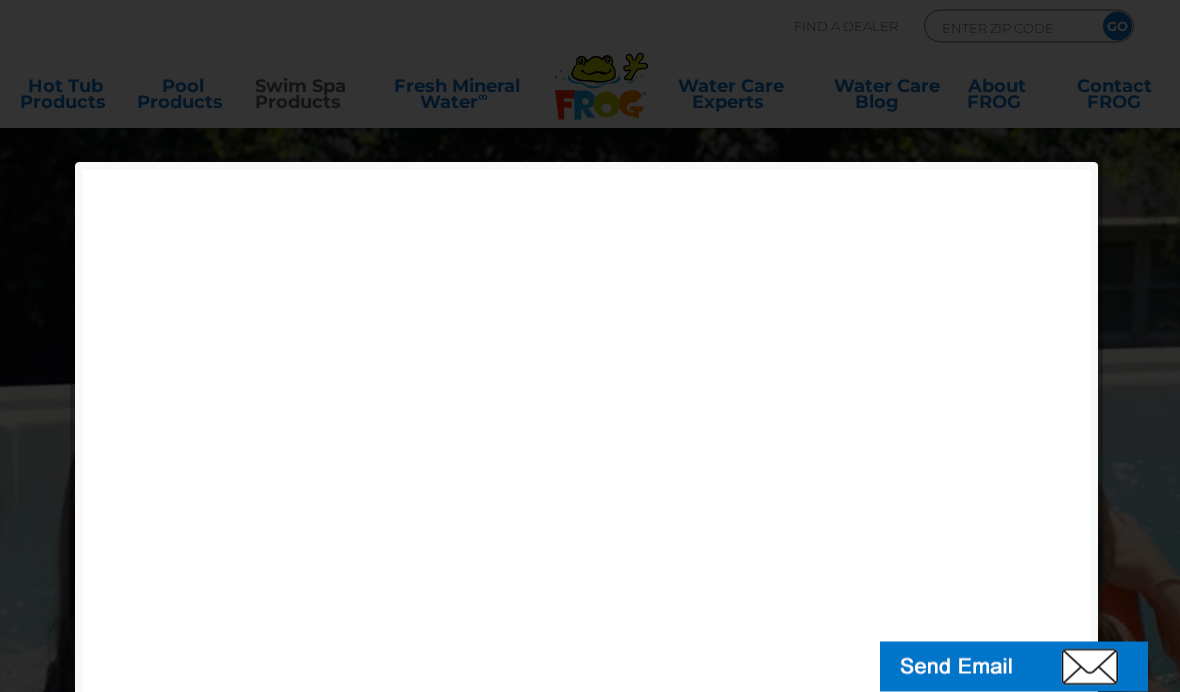 scroll, scrollTop: 0, scrollLeft: 0, axis: both 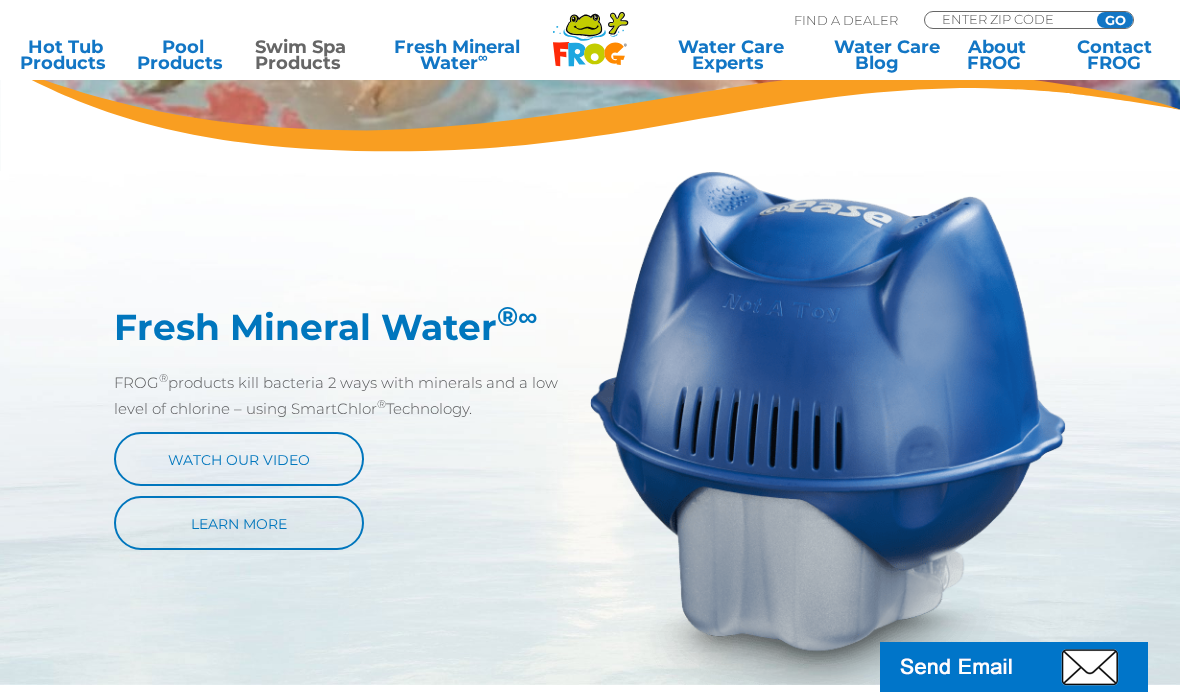 click on "Watch Our Video" at bounding box center [239, 459] 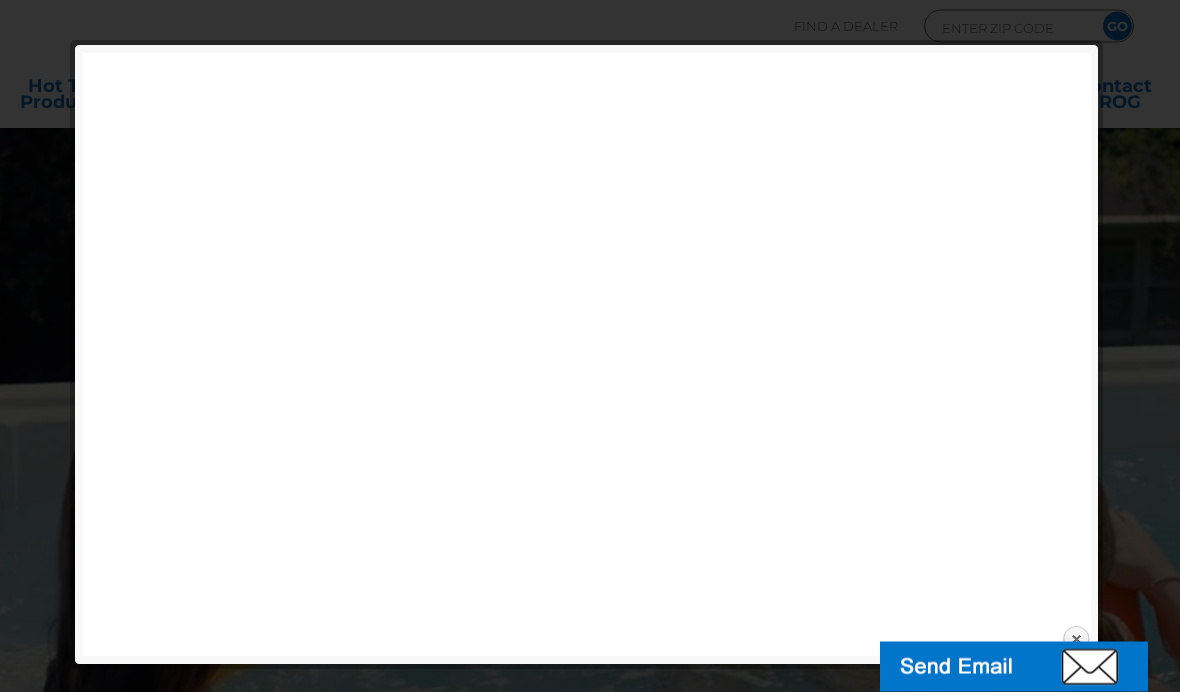 scroll, scrollTop: 0, scrollLeft: 0, axis: both 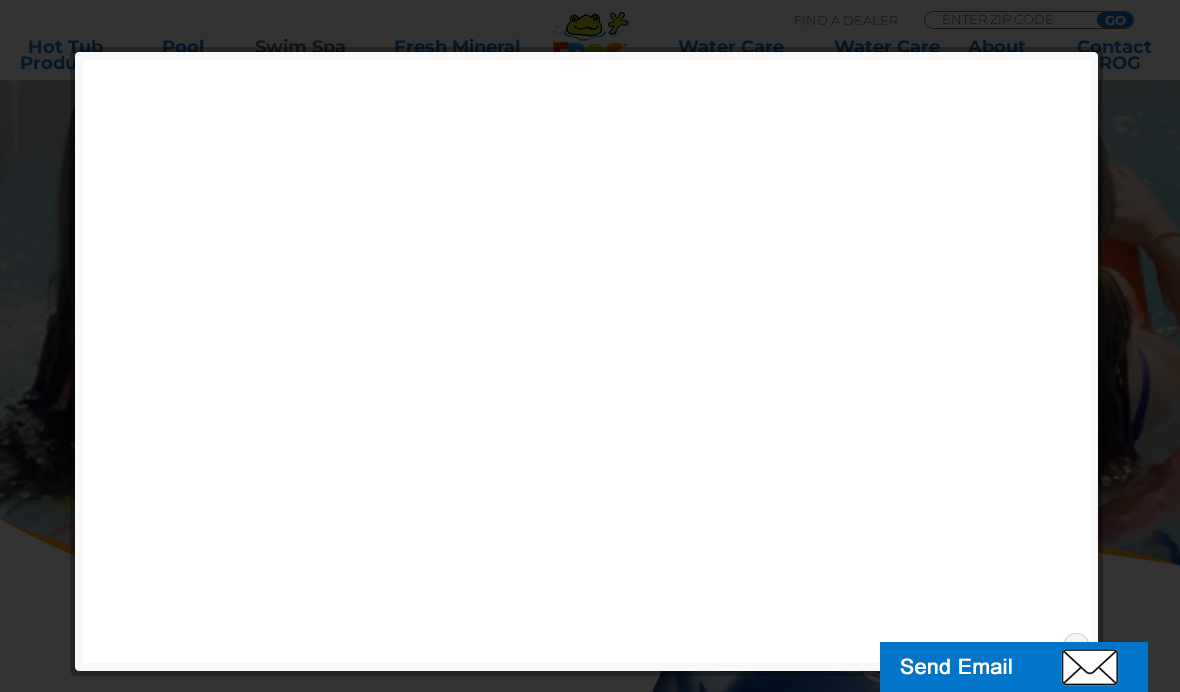 click on "Close" at bounding box center (1076, 647) 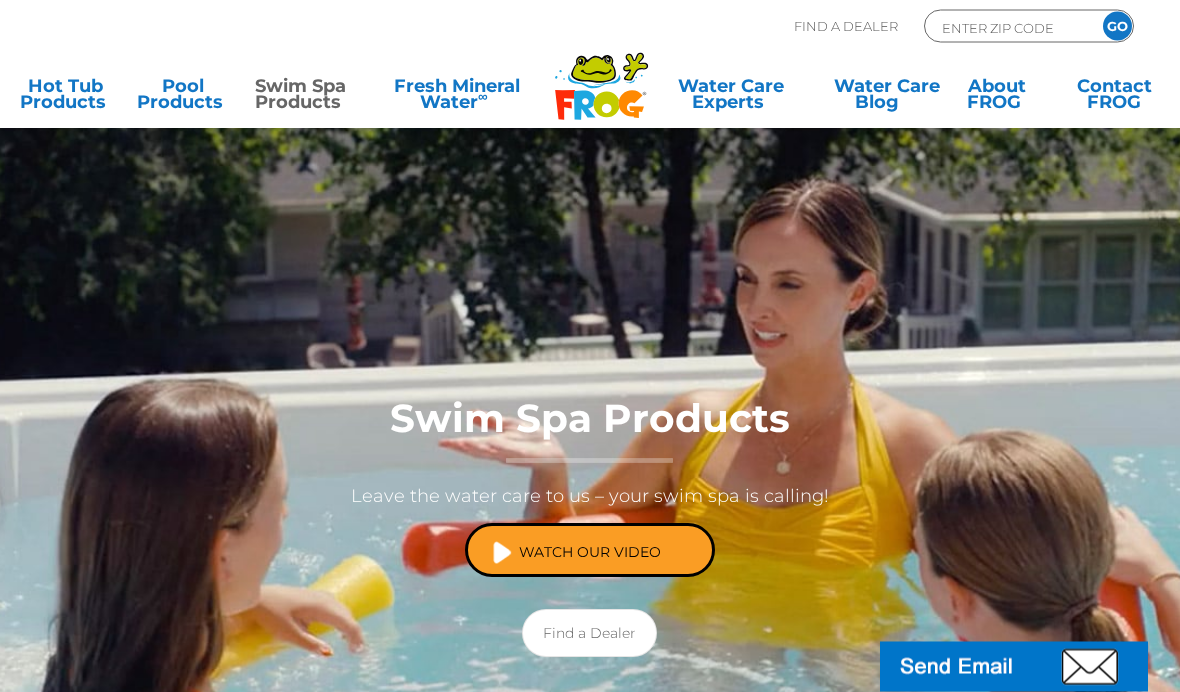 scroll, scrollTop: 0, scrollLeft: 0, axis: both 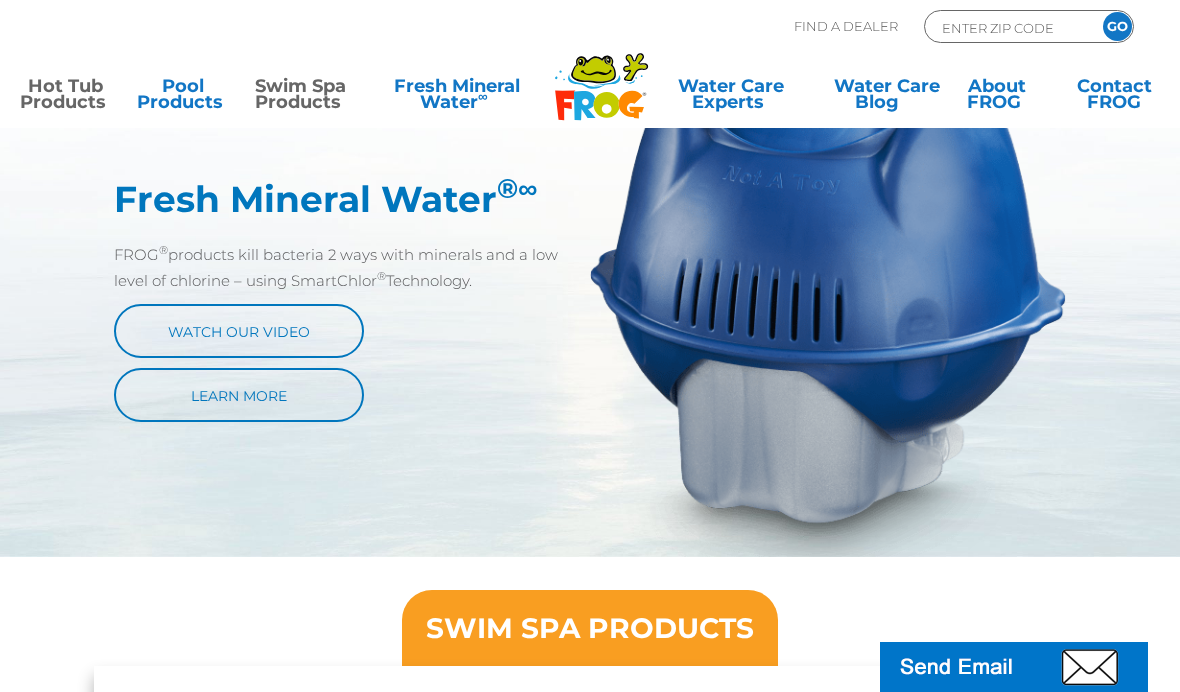 click on "Hot Tub  Products" at bounding box center [65, 98] 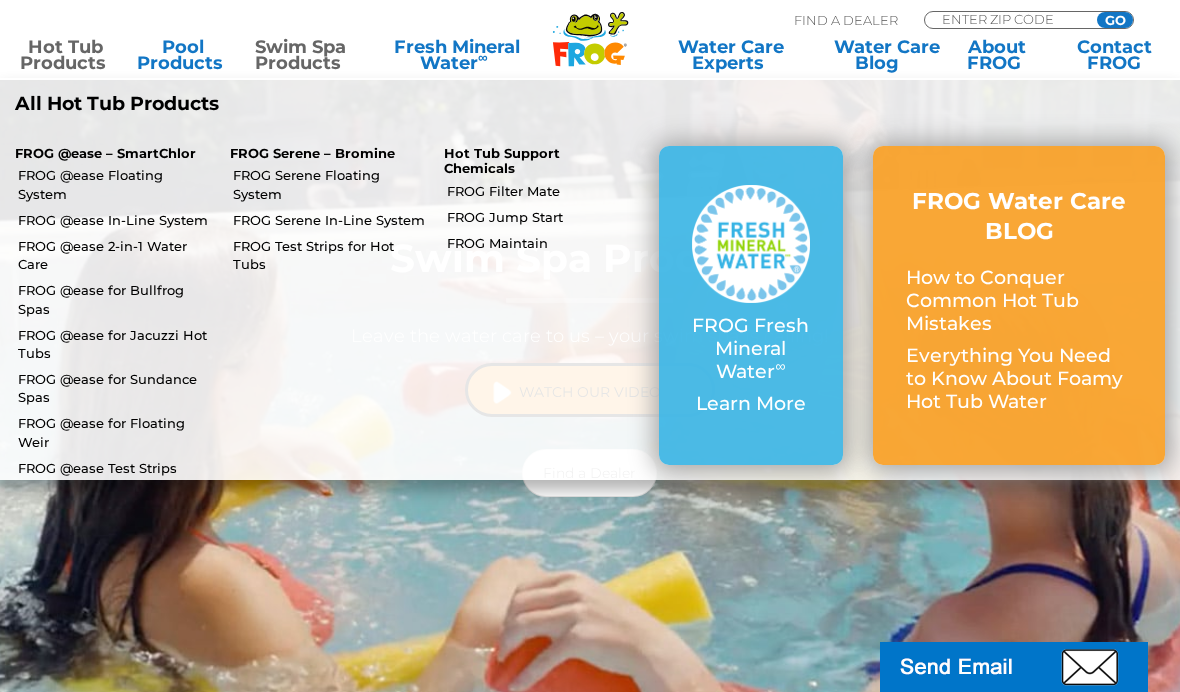 scroll, scrollTop: 173, scrollLeft: 0, axis: vertical 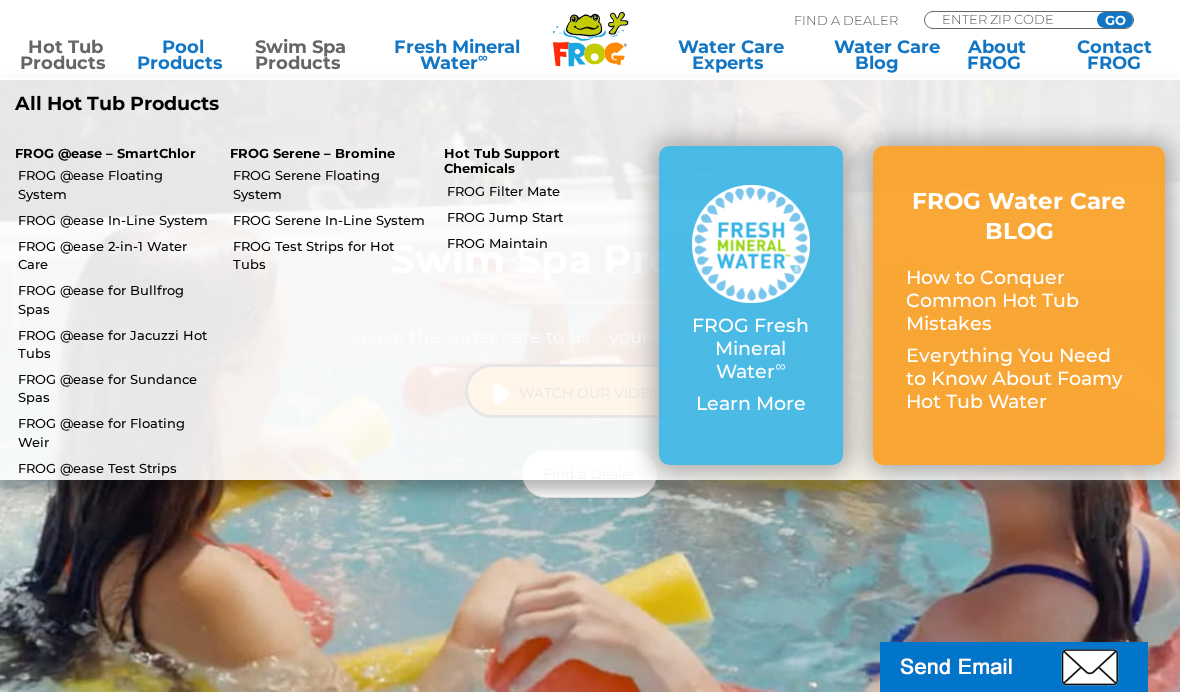 click on "Hot Tub  Products" at bounding box center [65, 55] 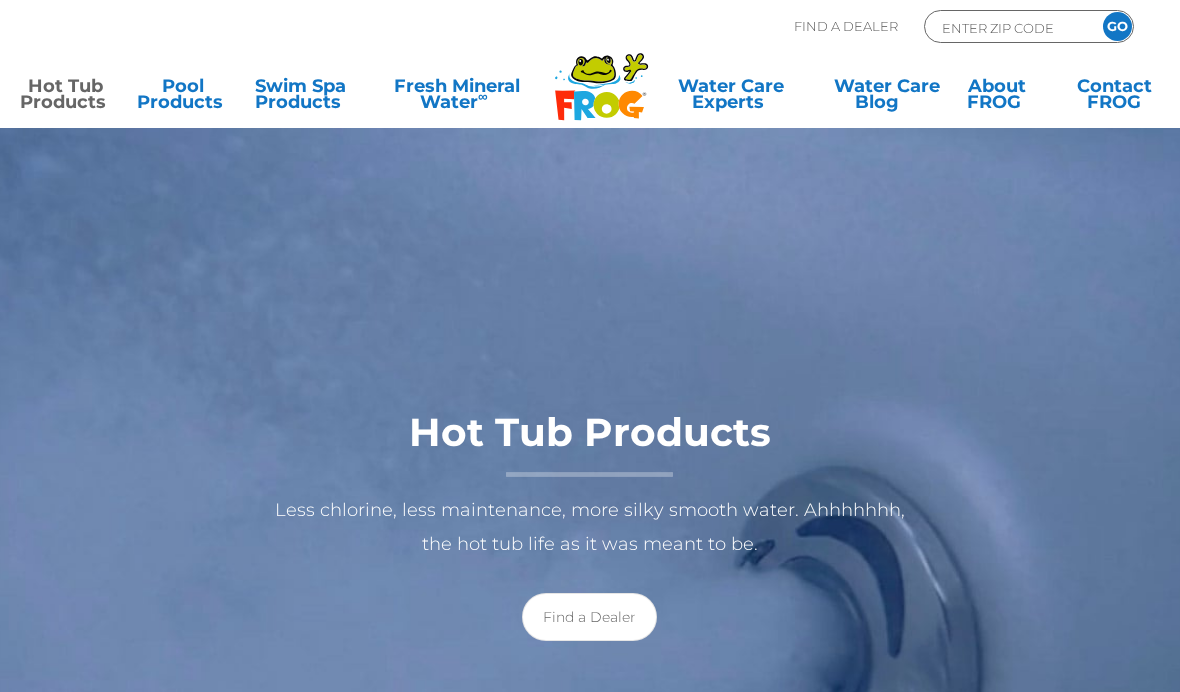 scroll, scrollTop: 0, scrollLeft: 0, axis: both 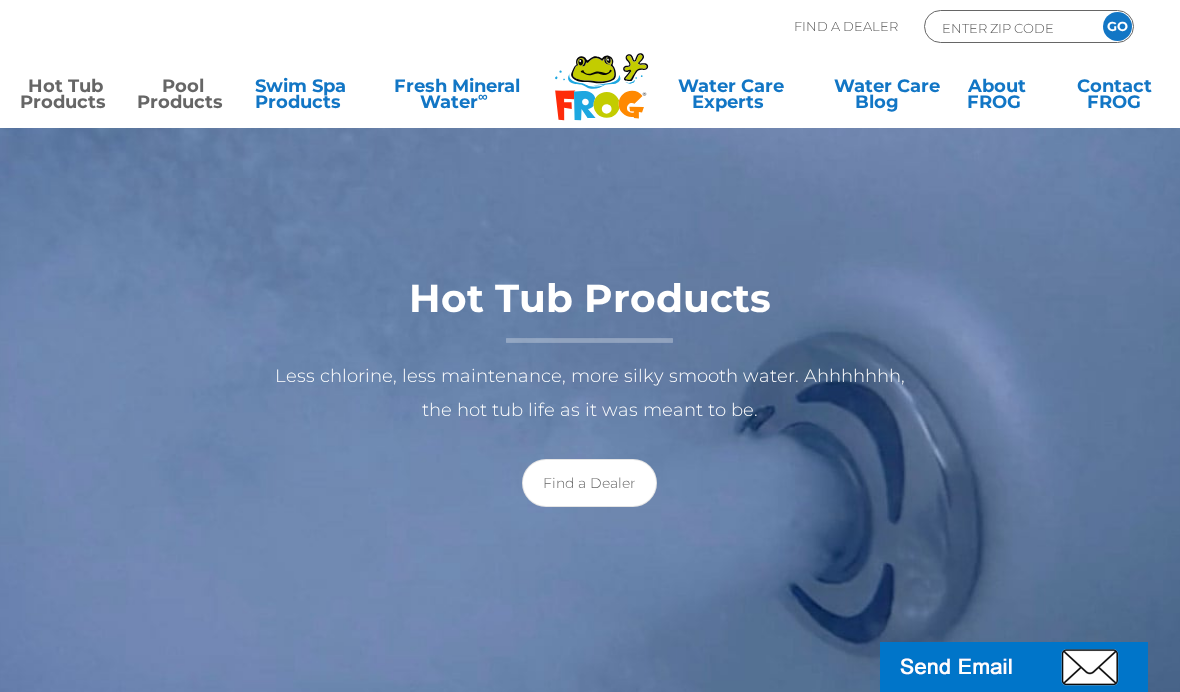 click on "Pool  Products" at bounding box center [182, 98] 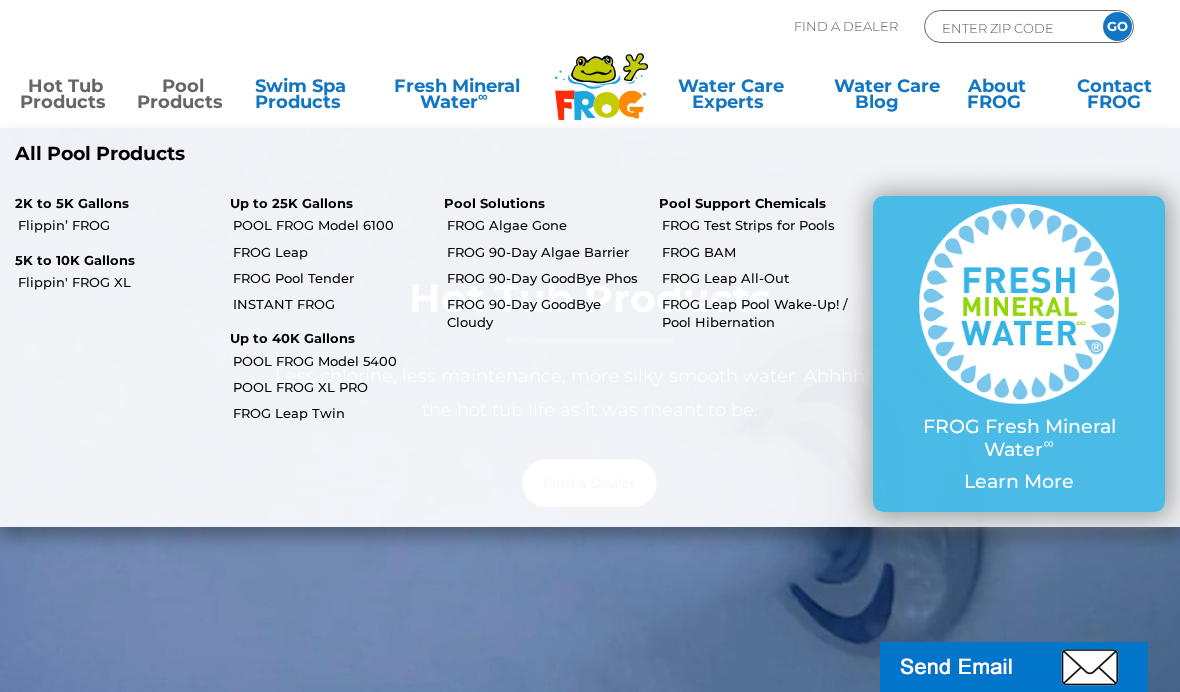 click on "Pool  Products" at bounding box center (182, 98) 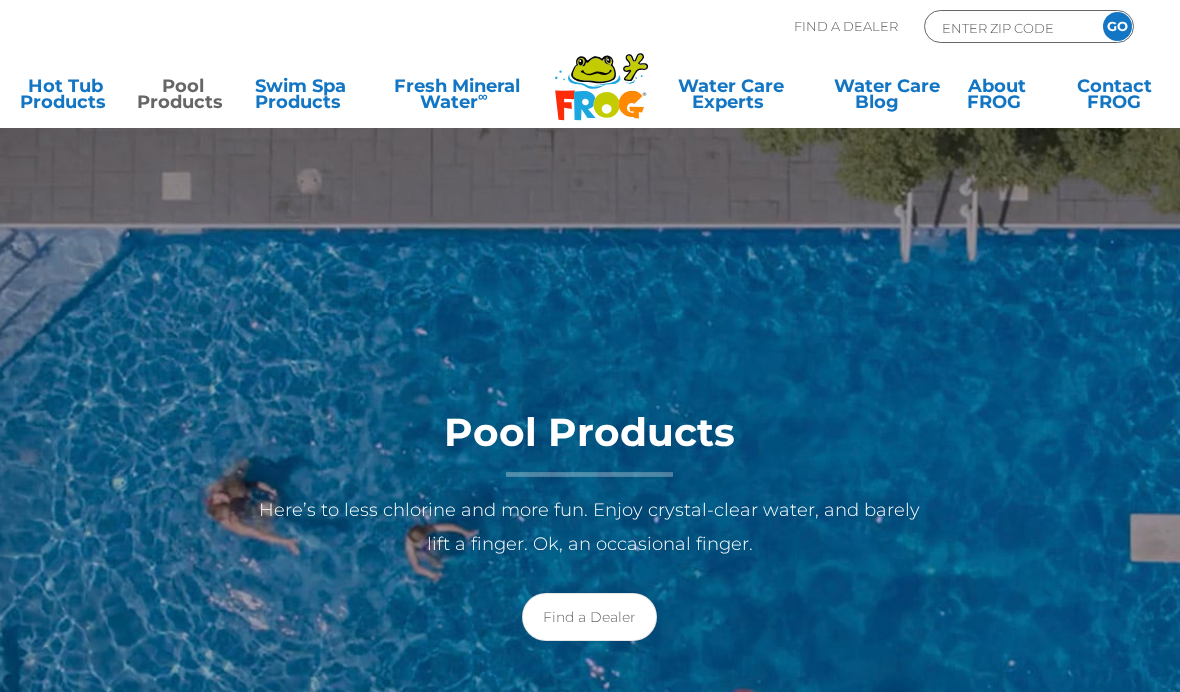 scroll, scrollTop: 0, scrollLeft: 0, axis: both 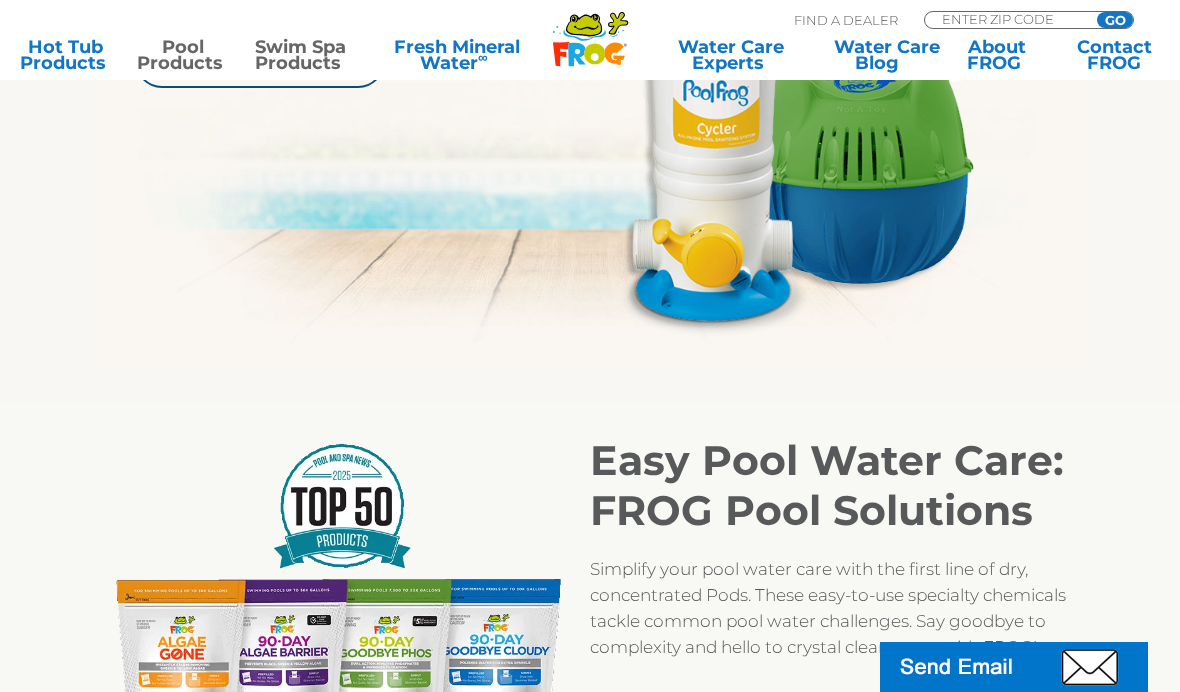 click on "Swim Spa  Products" at bounding box center [300, 55] 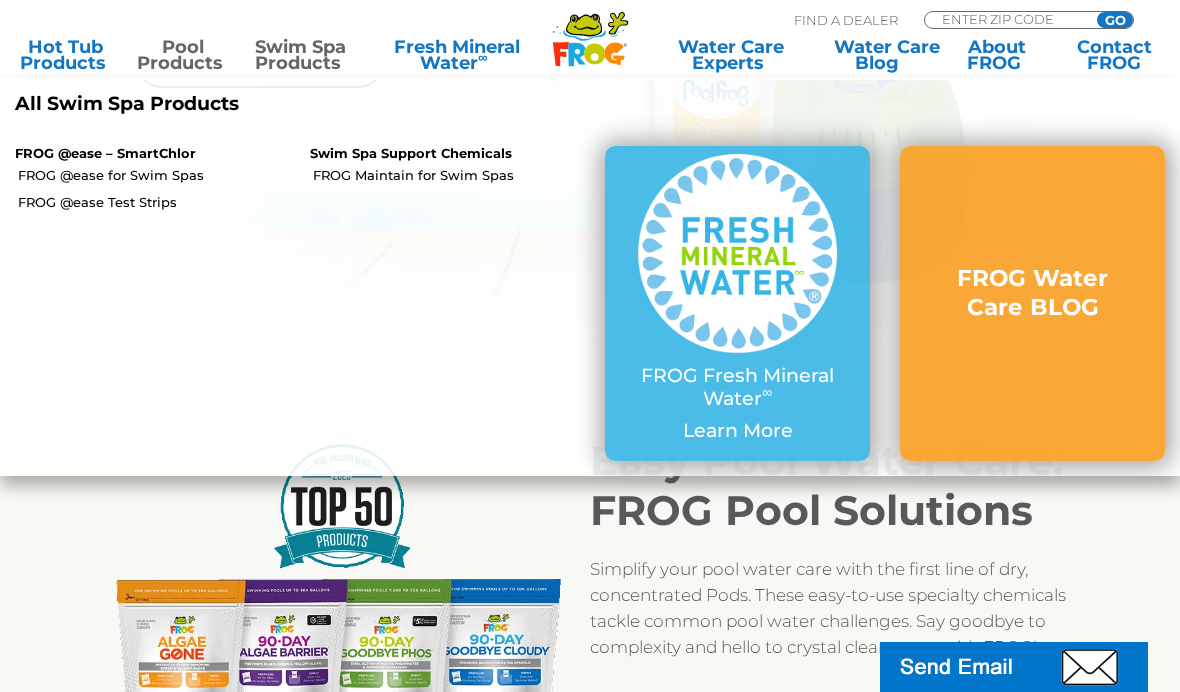 click on "Swim Spa  Products" at bounding box center (300, 55) 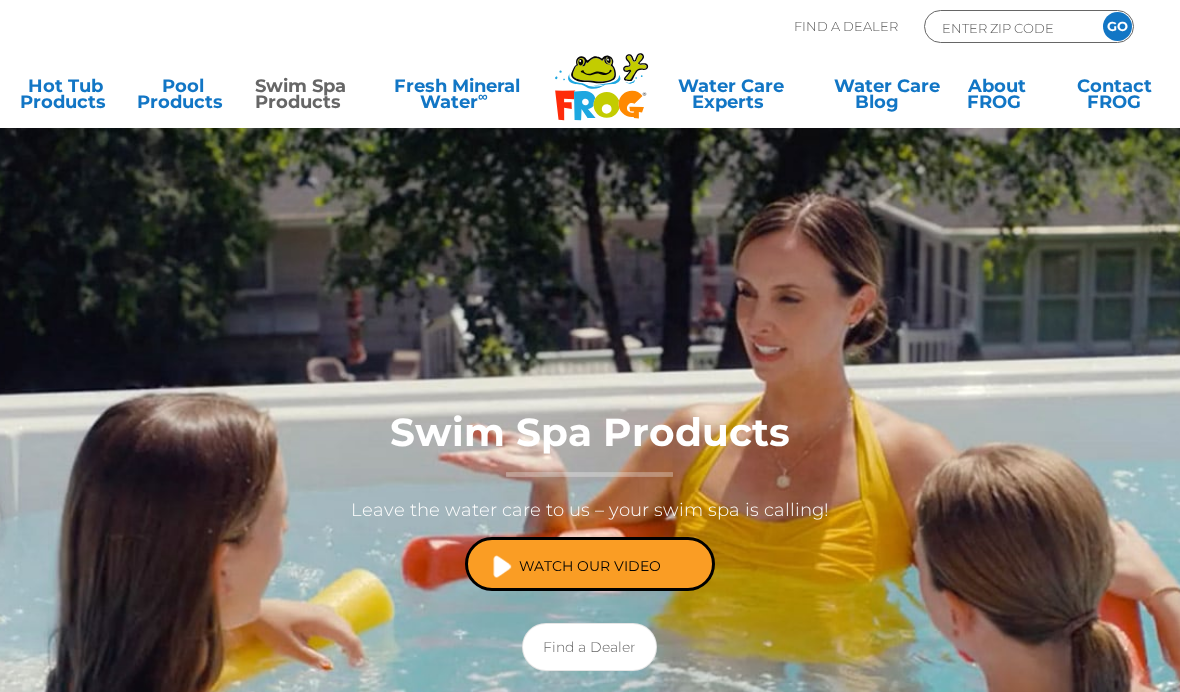 scroll, scrollTop: 0, scrollLeft: 0, axis: both 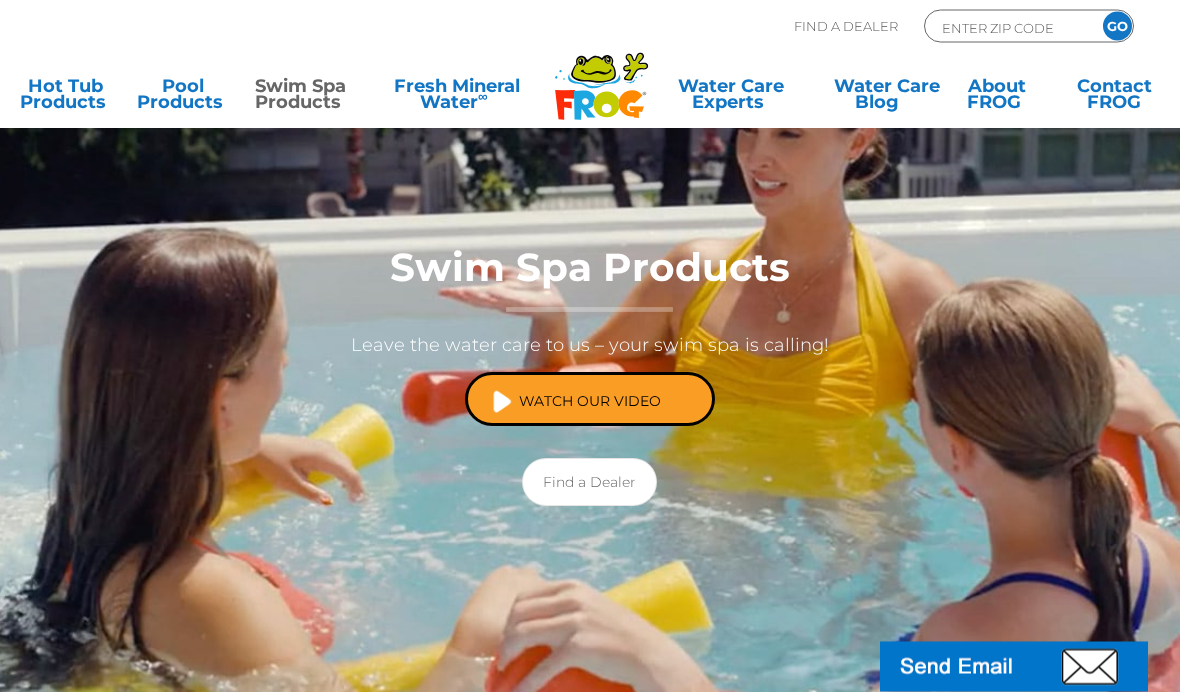 click on "Watch Our Video" at bounding box center [590, 400] 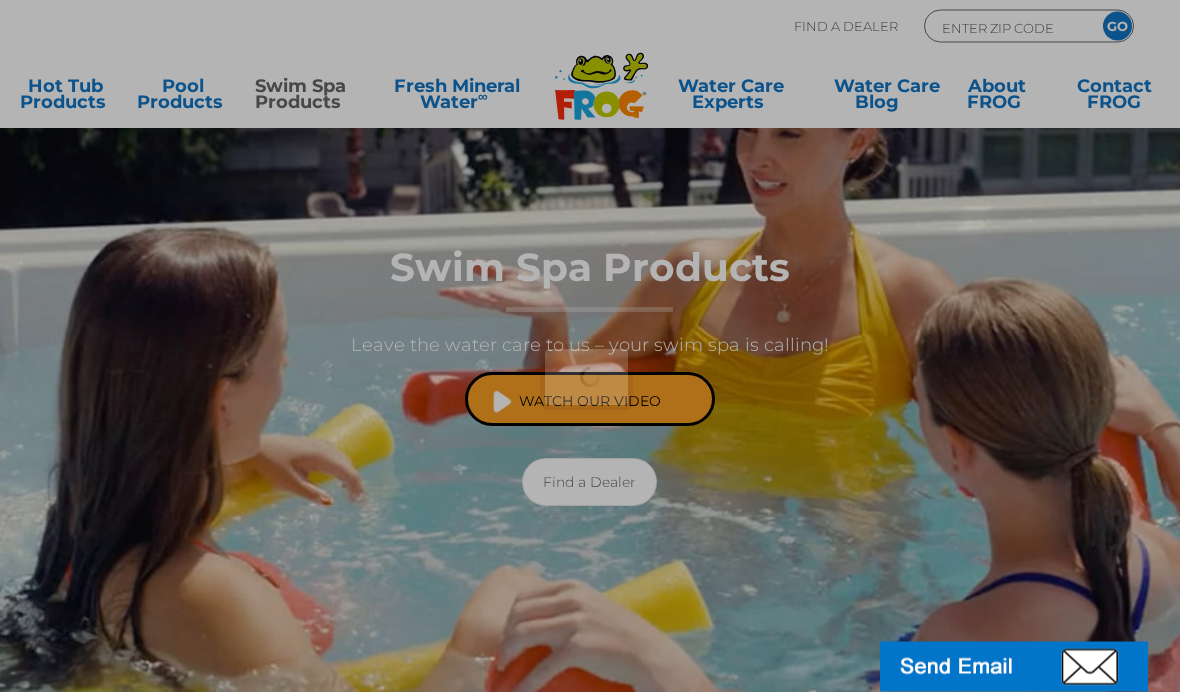 scroll, scrollTop: 165, scrollLeft: 0, axis: vertical 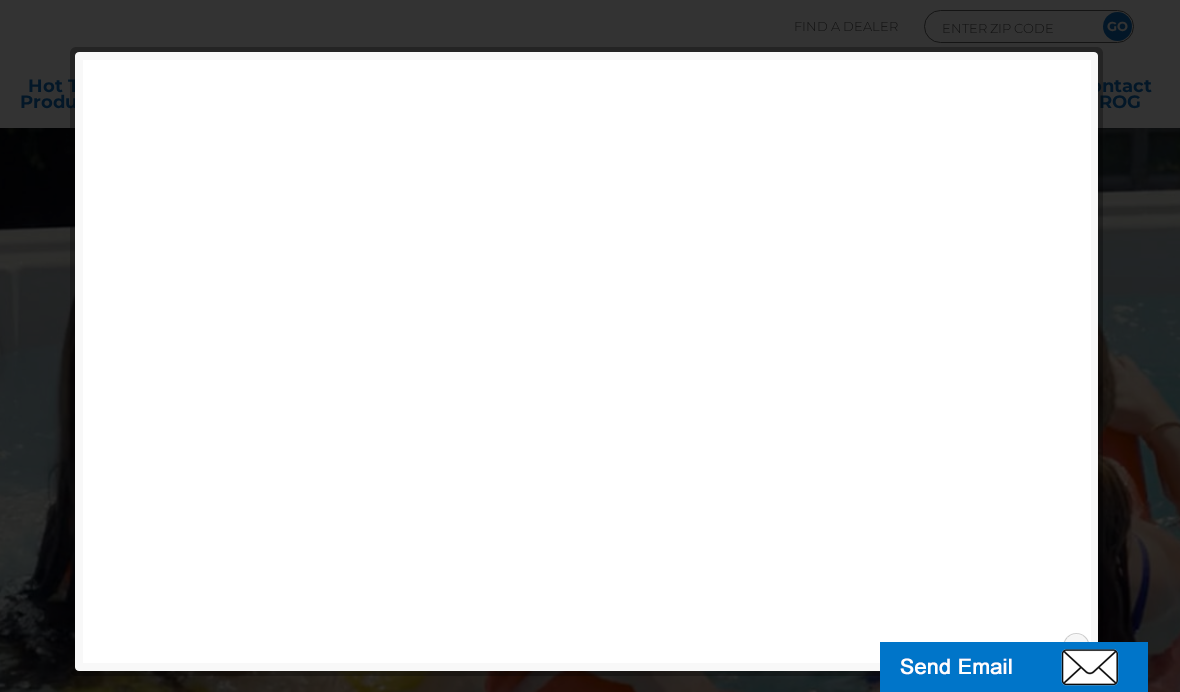 click at bounding box center (590, 1366) 